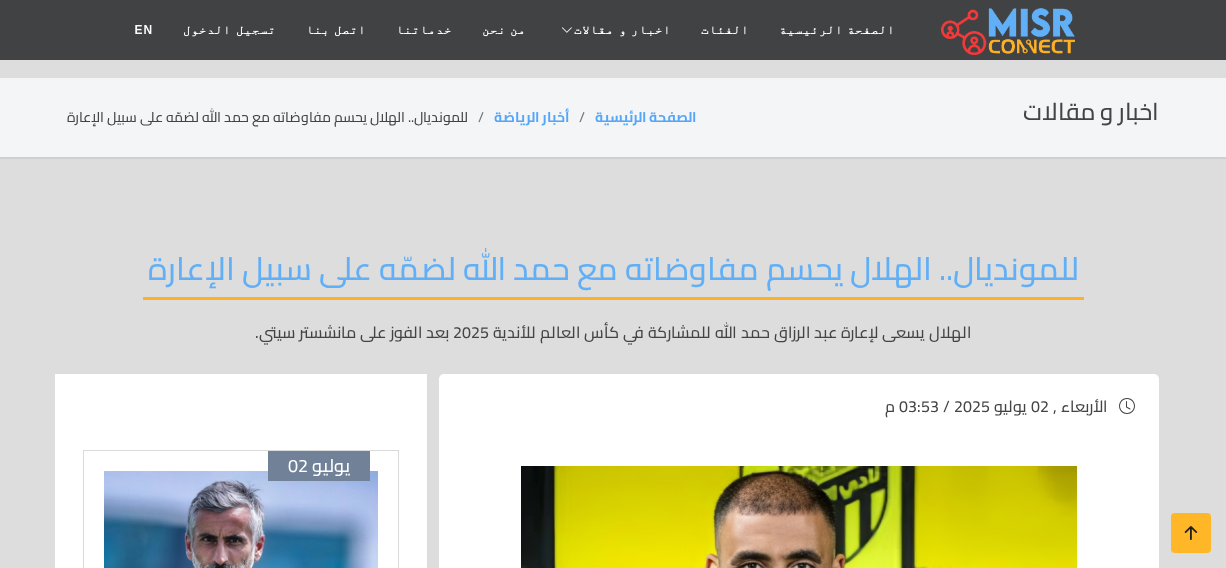 scroll, scrollTop: 264, scrollLeft: 0, axis: vertical 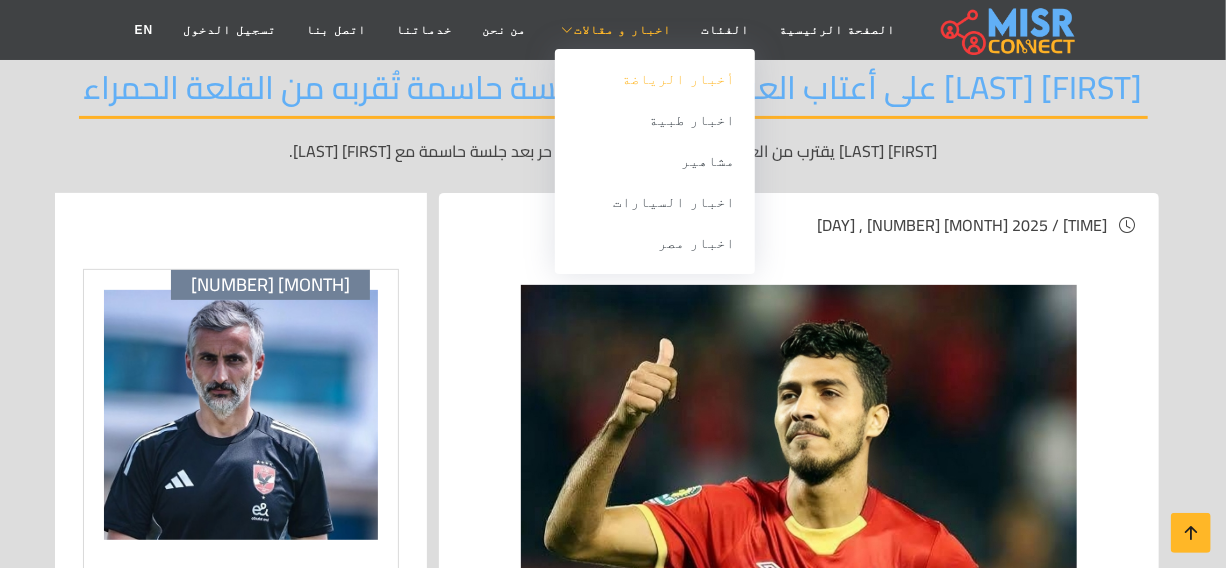 click on "أخبار الرياضة" at bounding box center (655, 79) 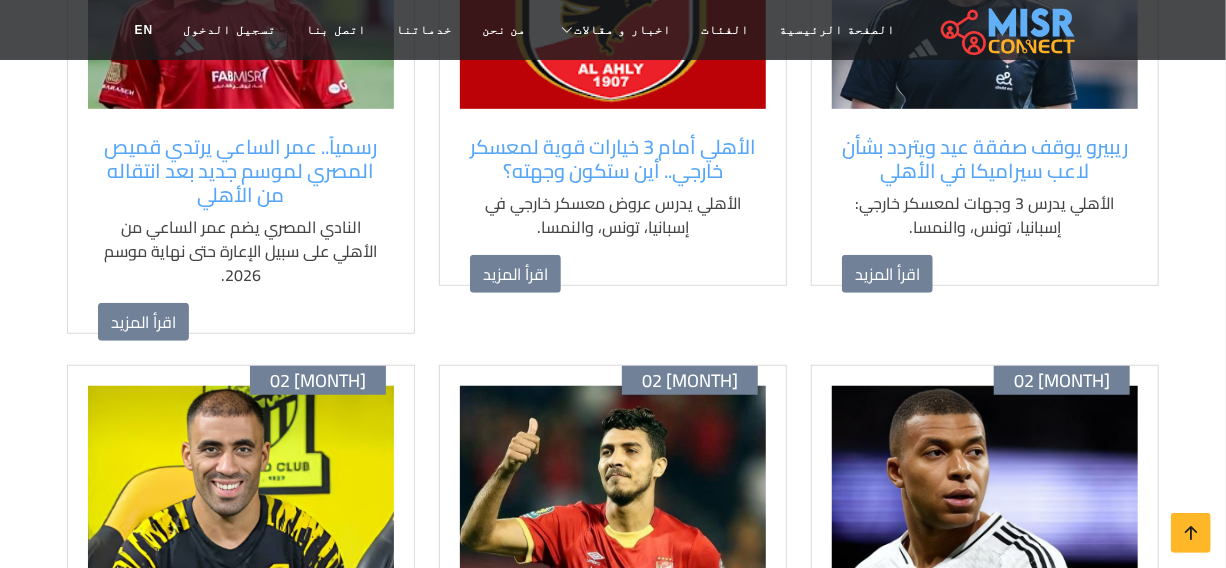 scroll, scrollTop: 636, scrollLeft: 0, axis: vertical 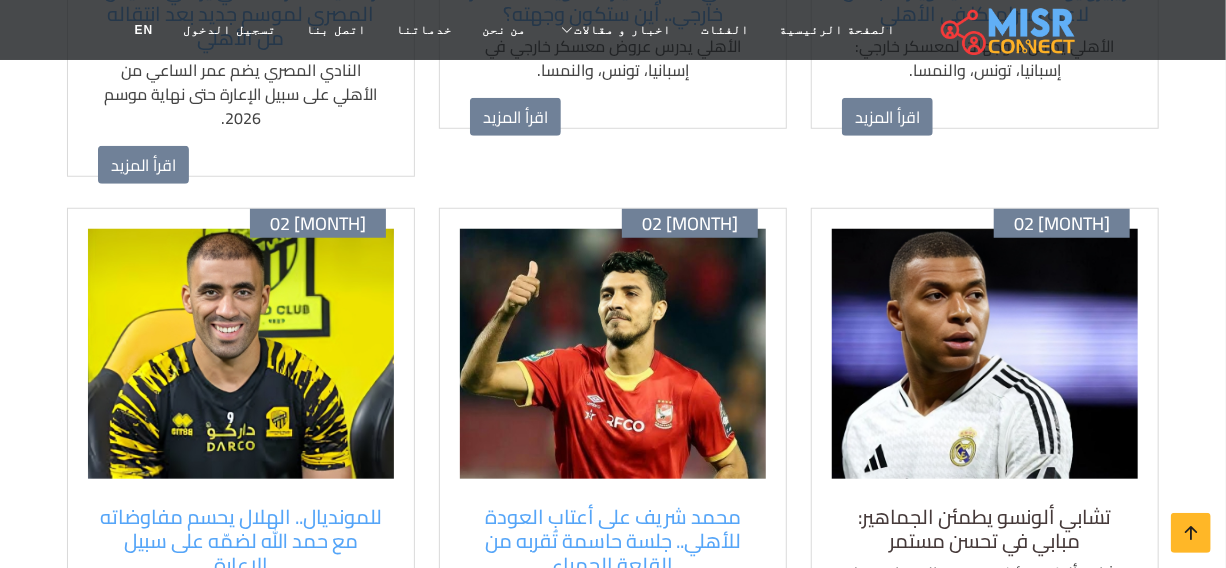 click on "تشابي ألونسو يطمئن الجماهير: مبابي في تحسن مستمر" at bounding box center (985, 529) 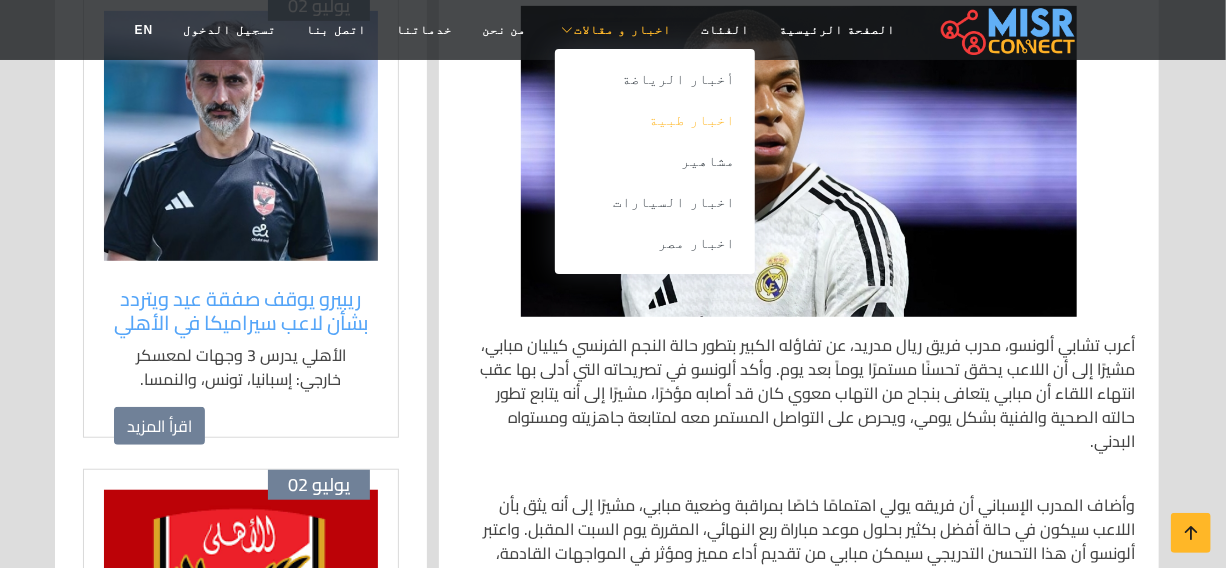 scroll, scrollTop: 818, scrollLeft: 0, axis: vertical 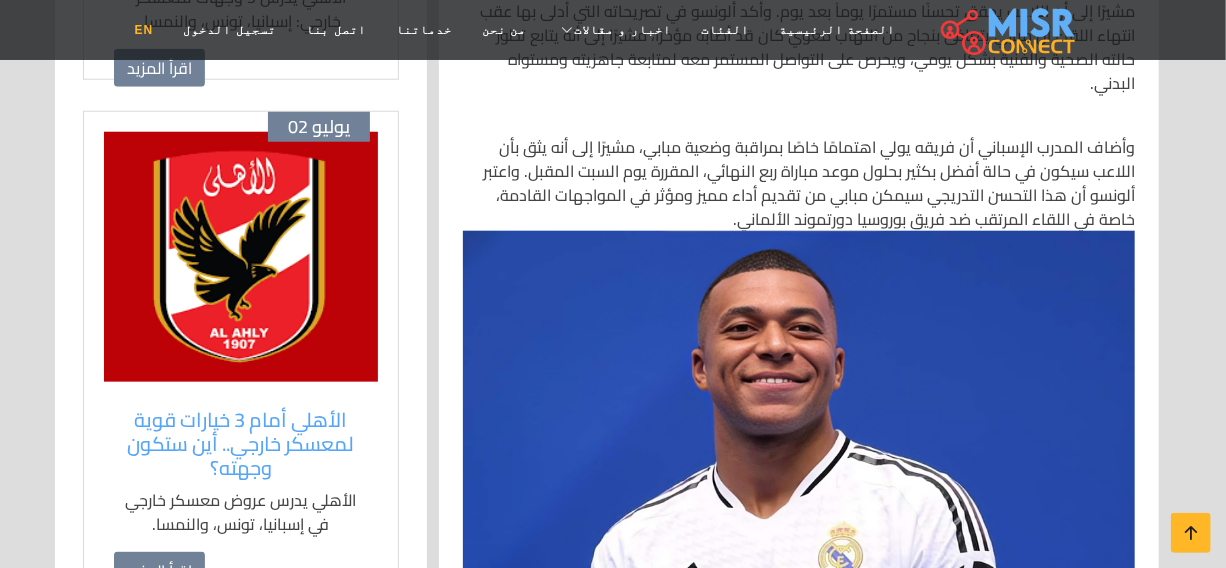 click on "EN" at bounding box center (144, 30) 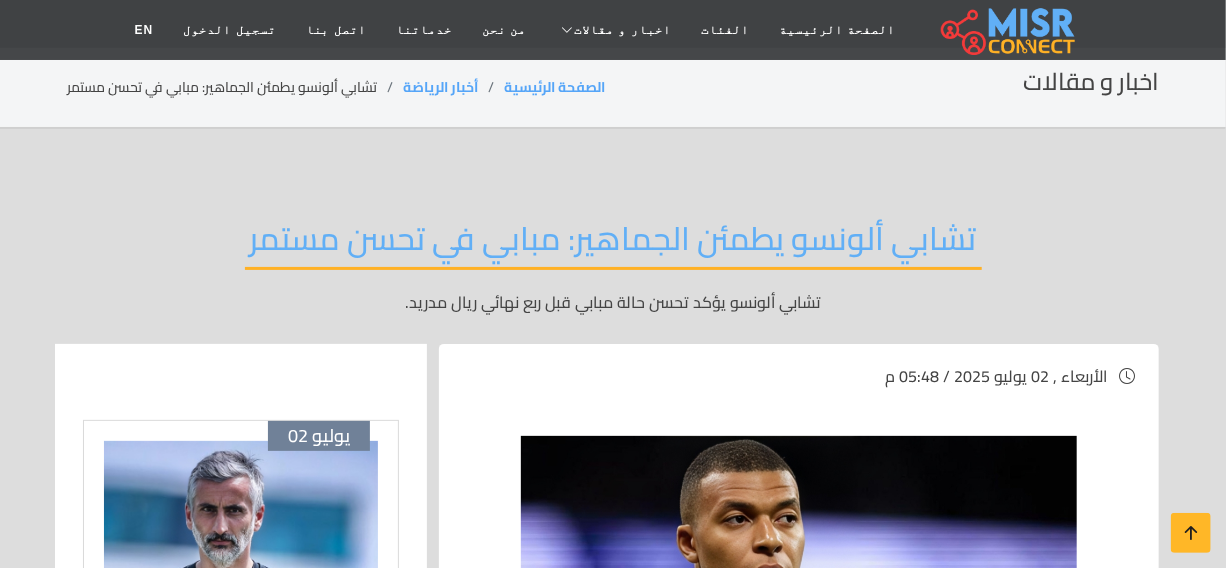 scroll, scrollTop: 0, scrollLeft: 0, axis: both 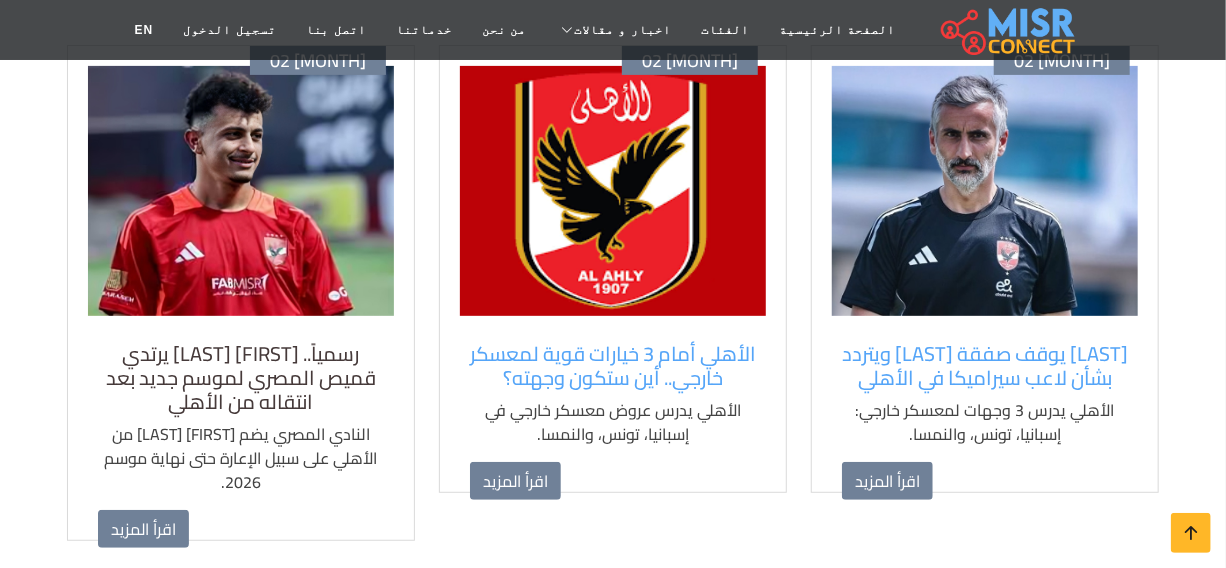 click on "رسمياً.. عمر الساعي يرتدي قميص المصري لموسم جديد بعد انتقاله من الأهلي" at bounding box center (241, 378) 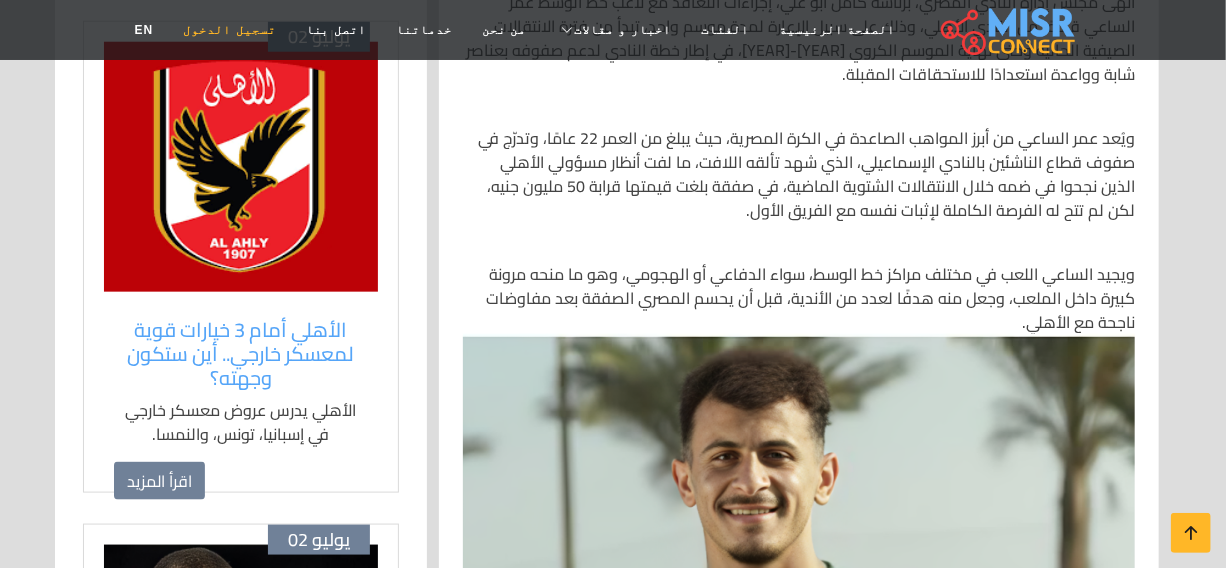scroll, scrollTop: 727, scrollLeft: 0, axis: vertical 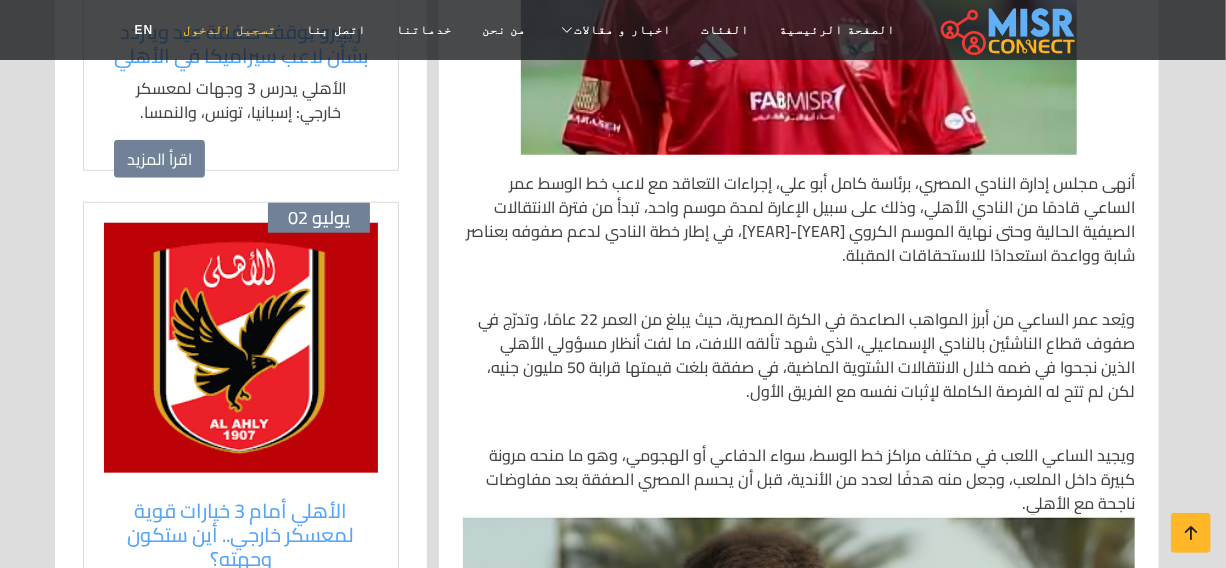 drag, startPoint x: 225, startPoint y: 30, endPoint x: 259, endPoint y: 41, distance: 35.735138 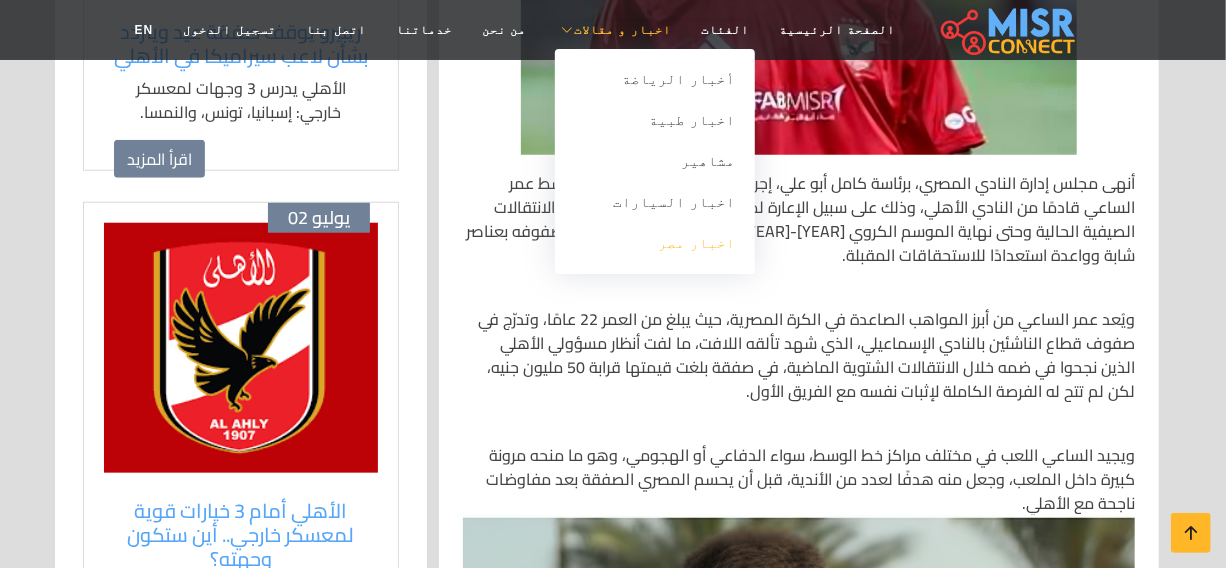 click on "اخبار مصر" at bounding box center [655, 243] 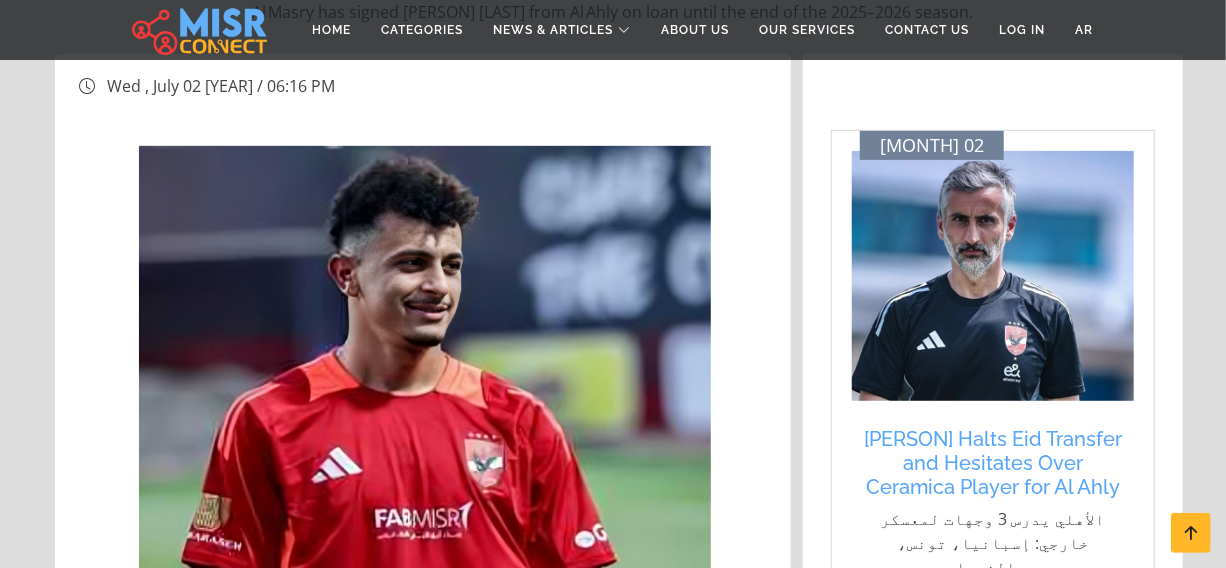 scroll, scrollTop: 272, scrollLeft: 0, axis: vertical 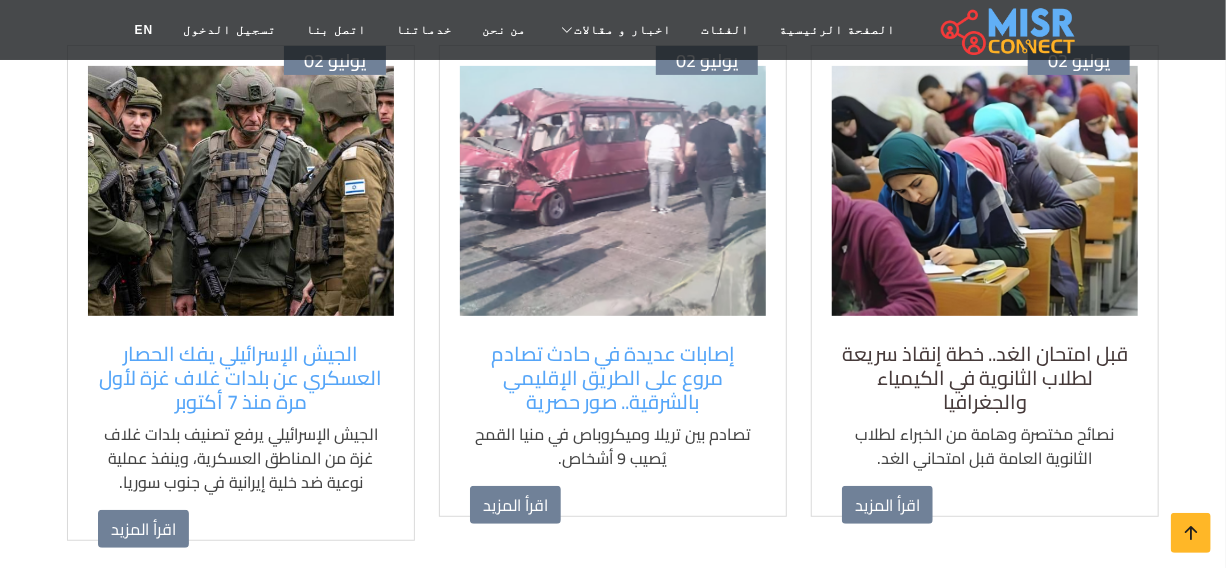 click on "قبل امتحان الغد.. خطة إنقاذ سريعة لطلاب الثانوية في الكيمياء والجغرافيا" at bounding box center [985, 378] 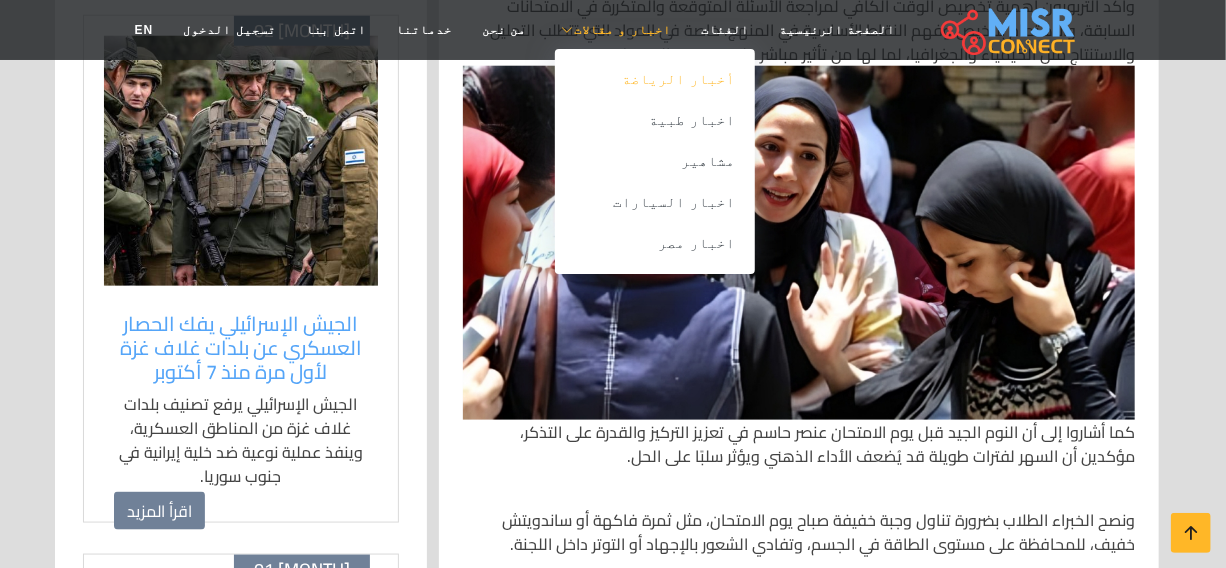 scroll, scrollTop: 1000, scrollLeft: 0, axis: vertical 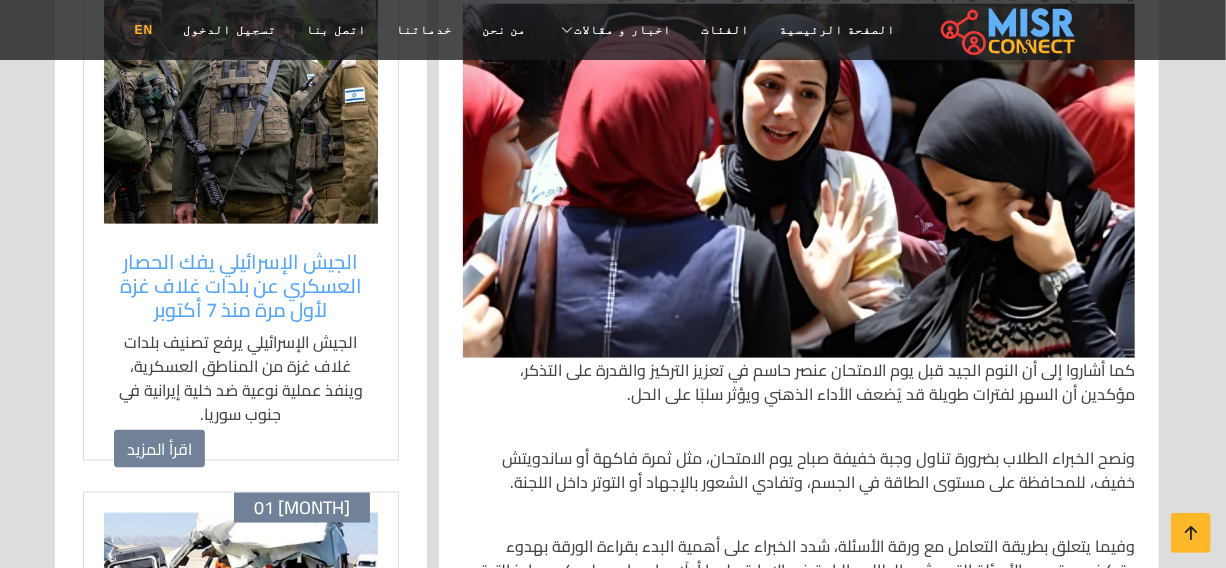 click on "EN" at bounding box center [144, 30] 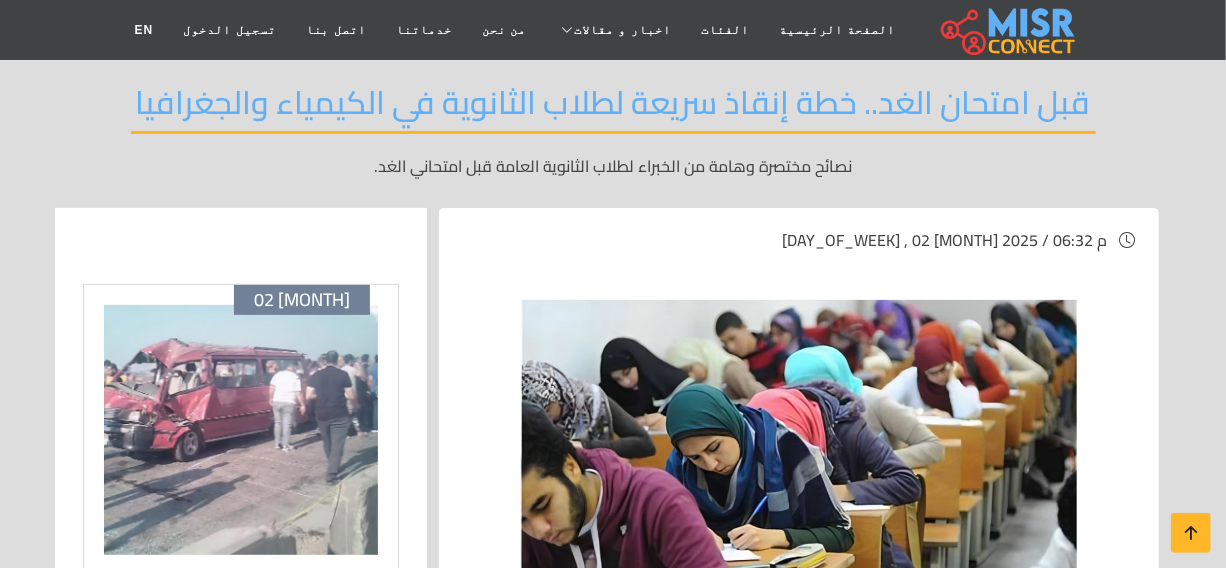 scroll, scrollTop: 90, scrollLeft: 0, axis: vertical 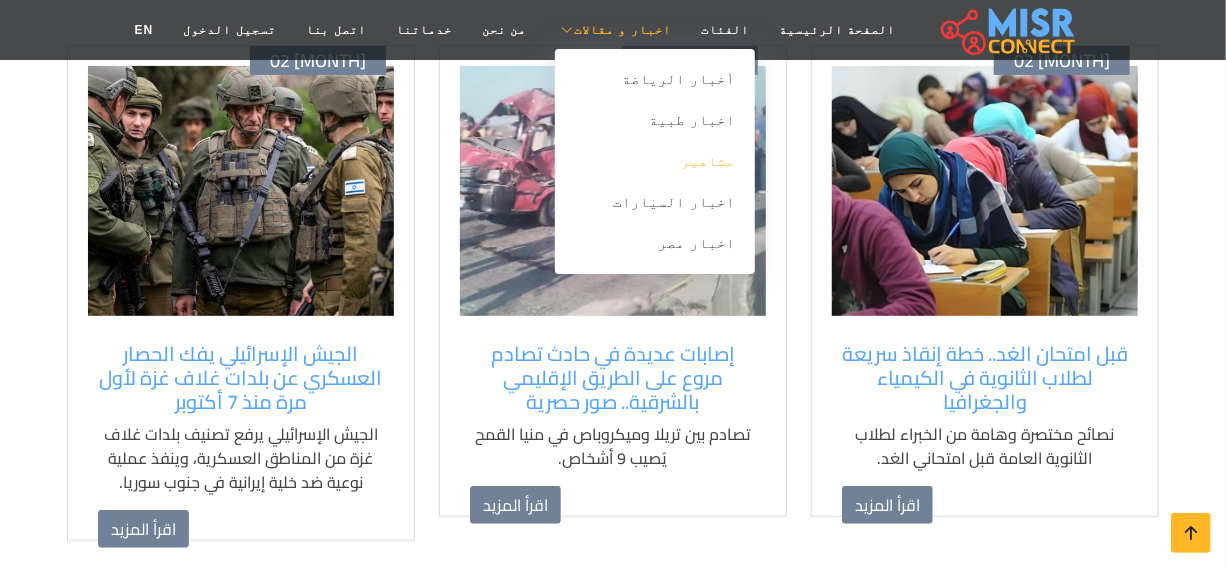 click on "مشاهير" at bounding box center [655, 161] 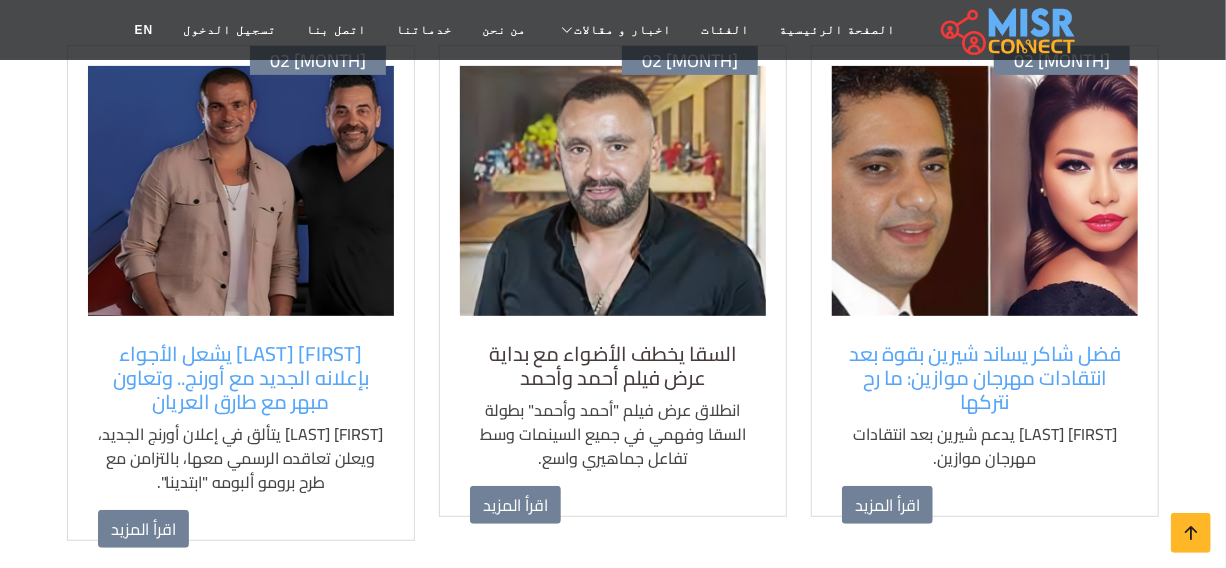 scroll, scrollTop: 272, scrollLeft: 0, axis: vertical 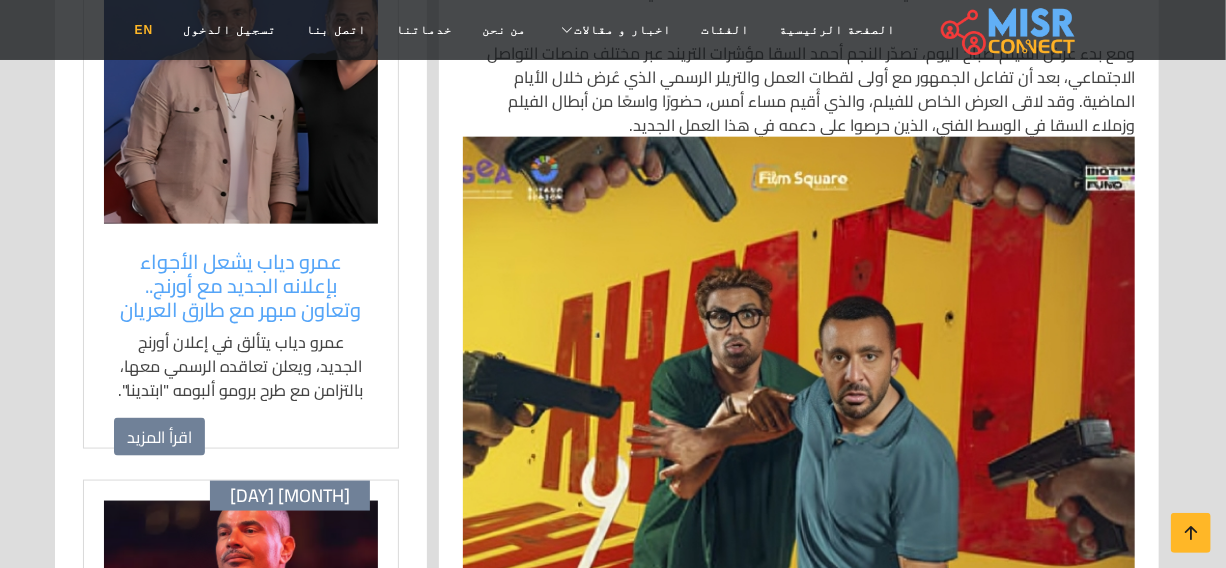 click on "EN" at bounding box center (144, 30) 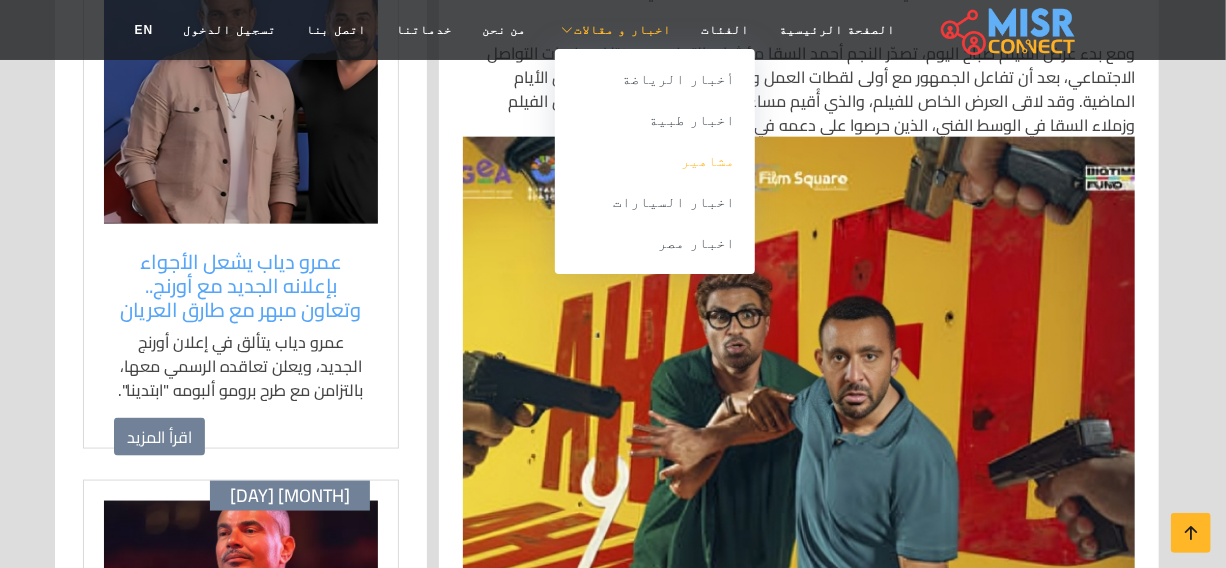 click on "مشاهير" at bounding box center [655, 161] 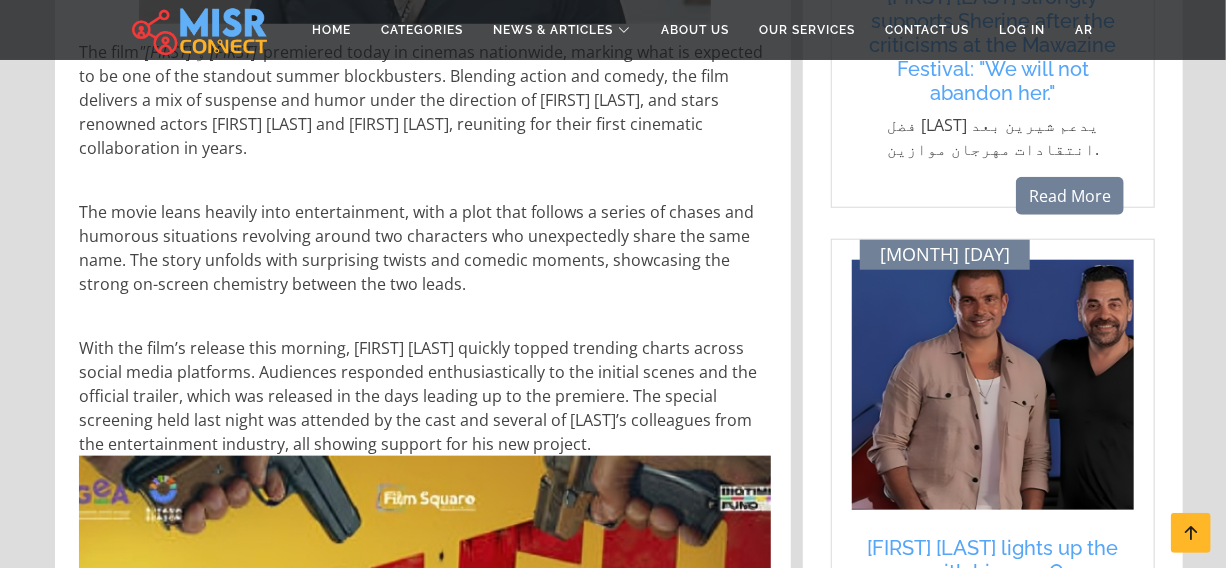 scroll, scrollTop: 1090, scrollLeft: 0, axis: vertical 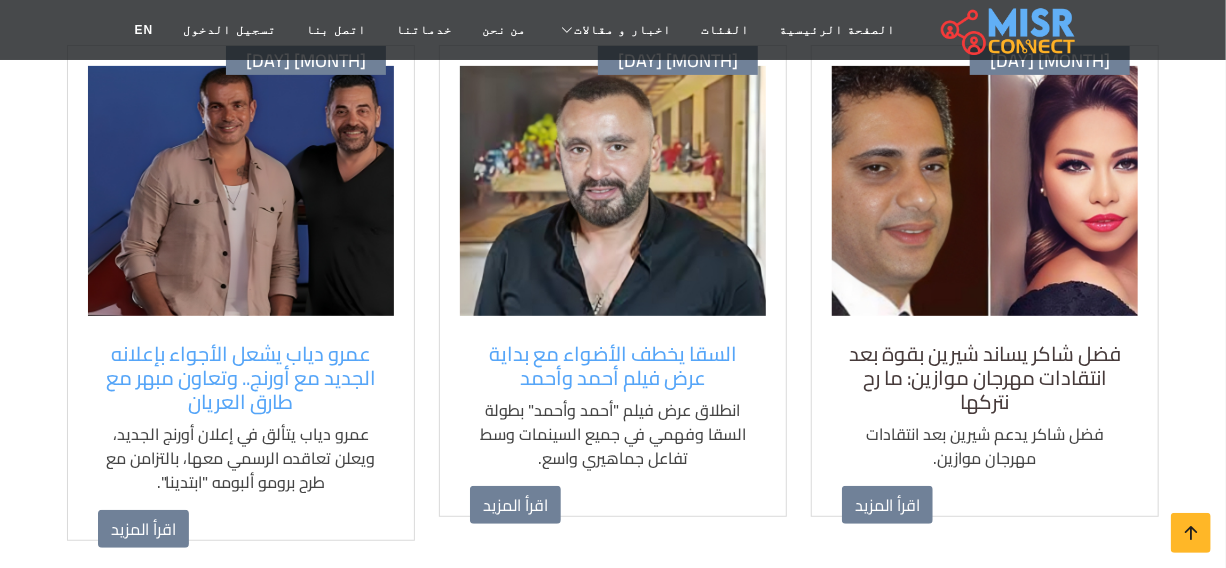 click on "فضل شاكر يساند شيرين بقوة بعد انتقادات مهرجان موازين: ما رح نتركها" at bounding box center (985, 378) 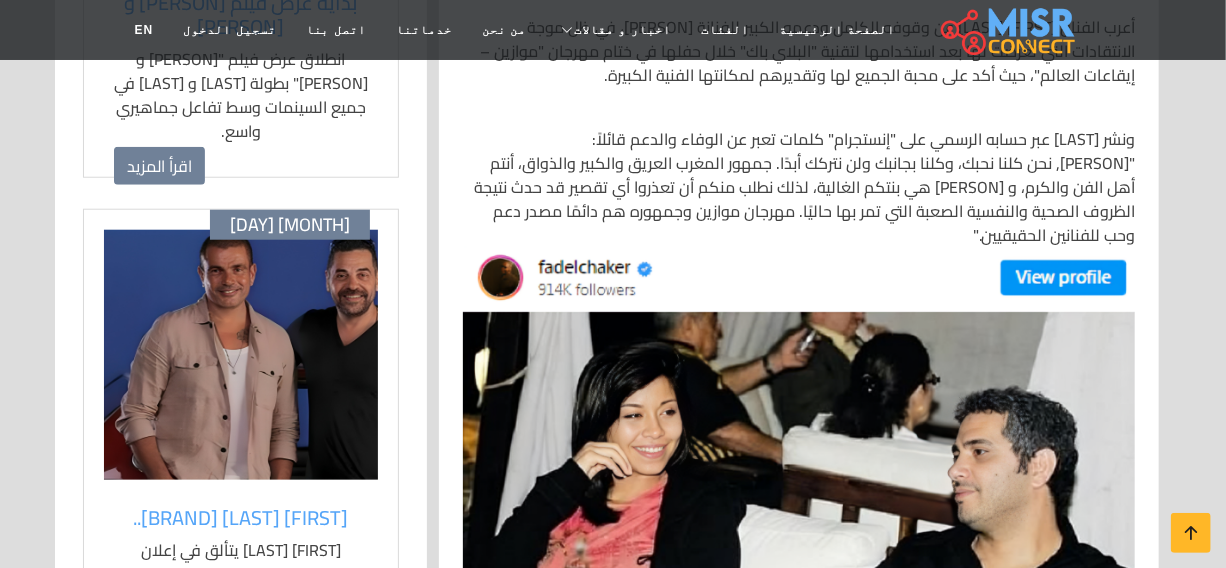 scroll, scrollTop: 818, scrollLeft: 0, axis: vertical 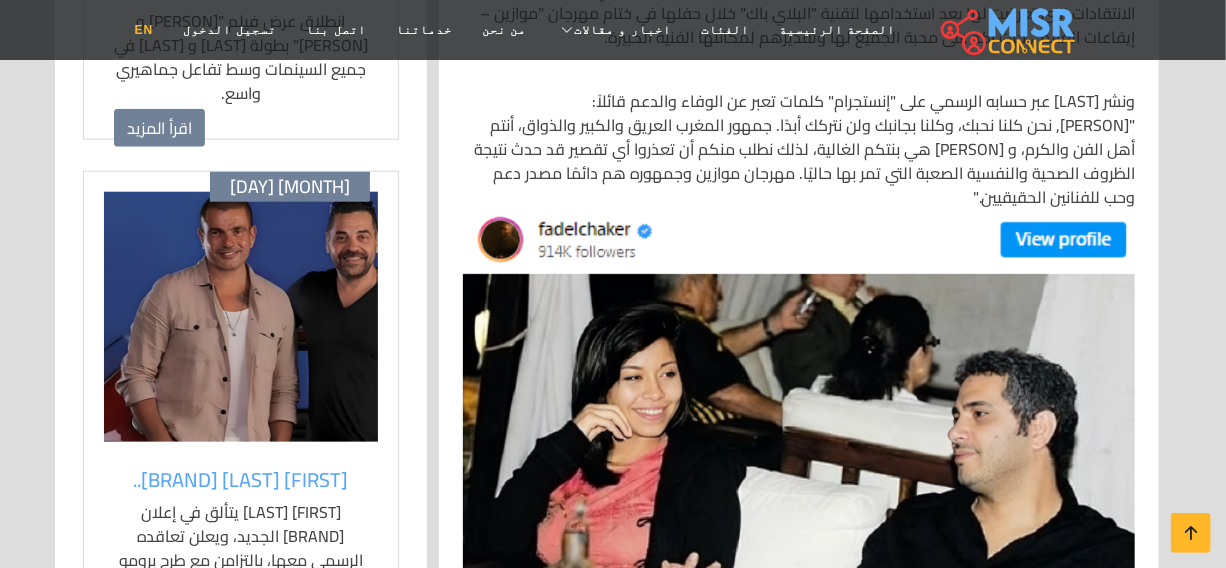 click on "EN" at bounding box center [144, 30] 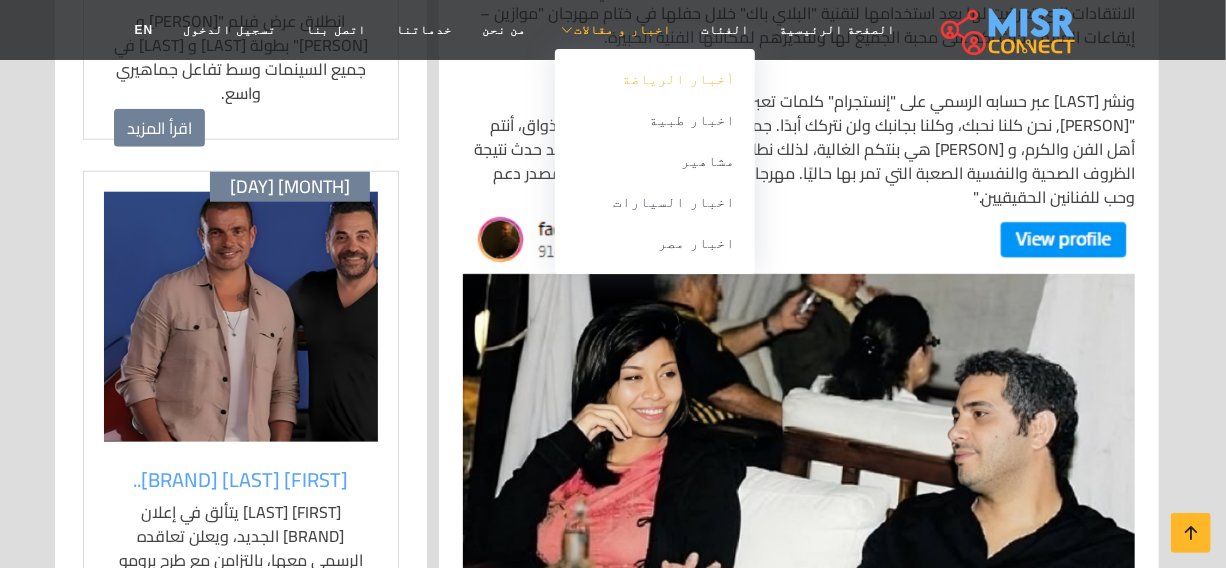 click on "أخبار الرياضة" at bounding box center (655, 79) 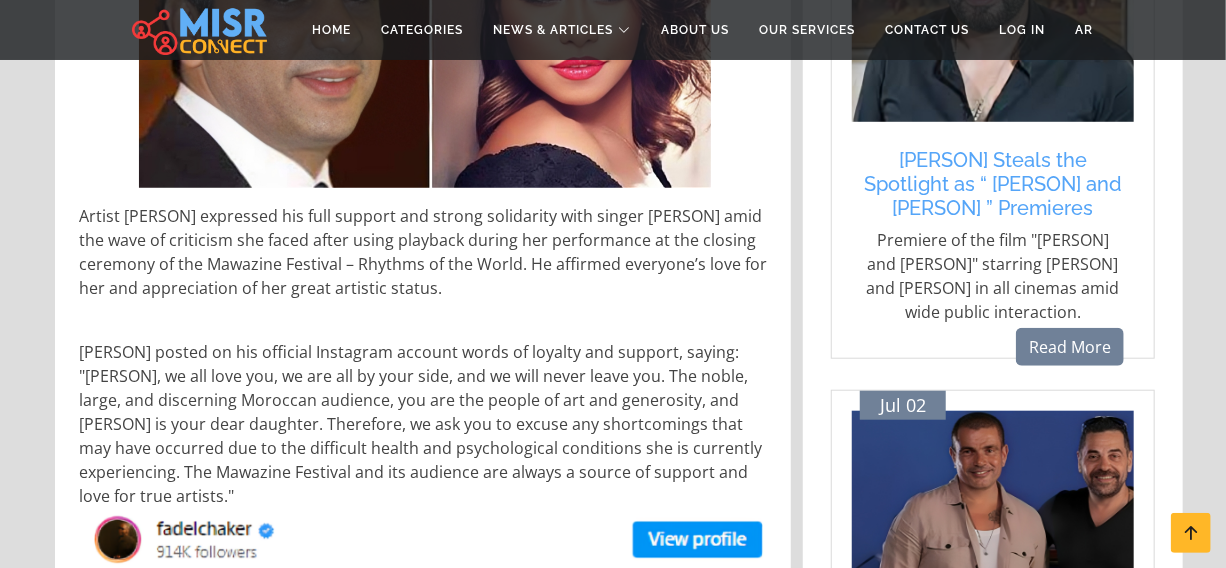 scroll, scrollTop: 909, scrollLeft: 0, axis: vertical 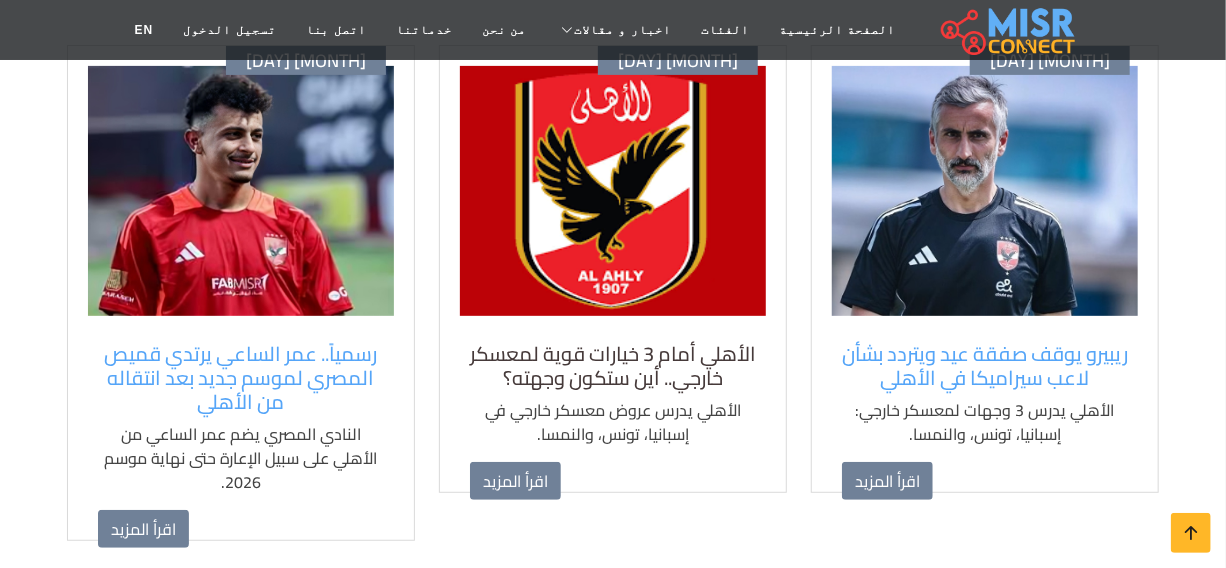 click on "الأهلي أمام 3 خيارات قوية لمعسكر خارجي.. أين ستكون وجهته؟" at bounding box center (613, 366) 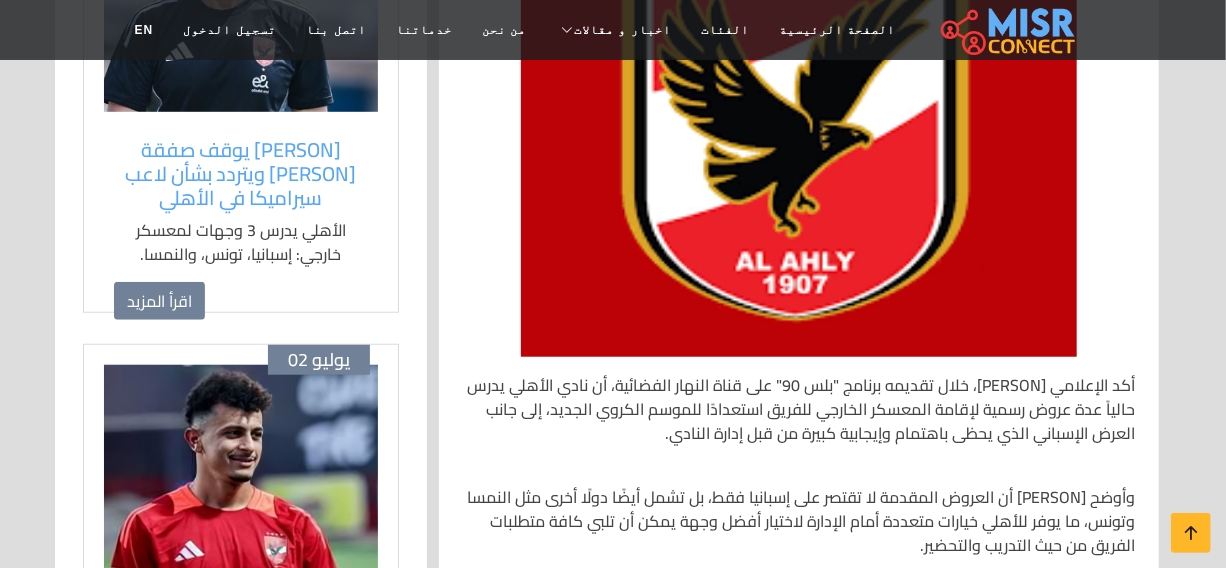 scroll, scrollTop: 1000, scrollLeft: 0, axis: vertical 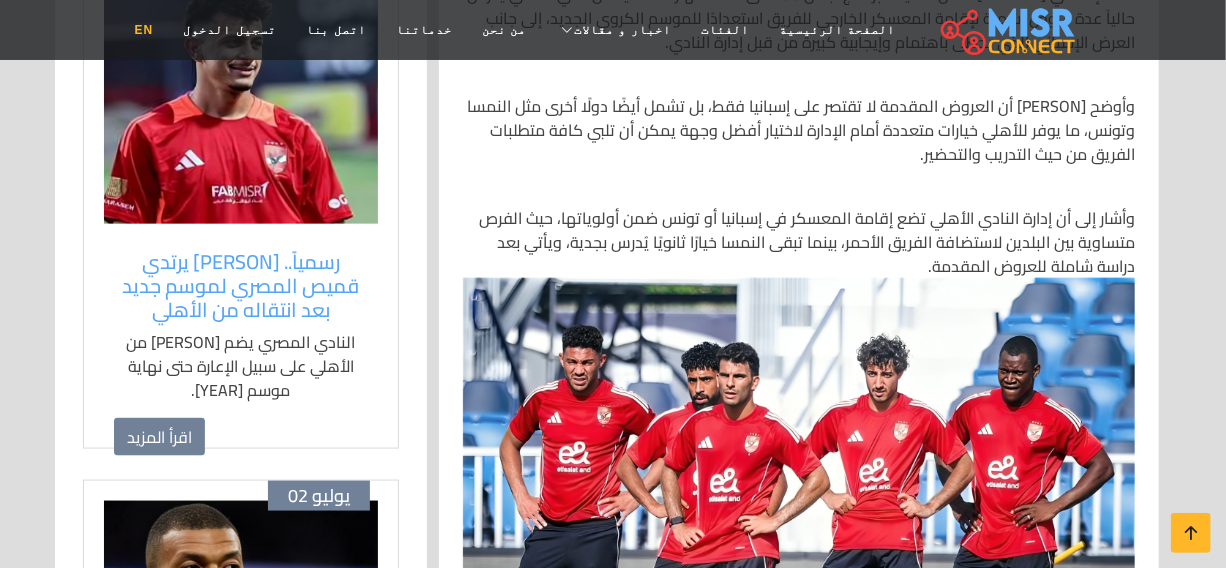 click on "EN" at bounding box center (144, 30) 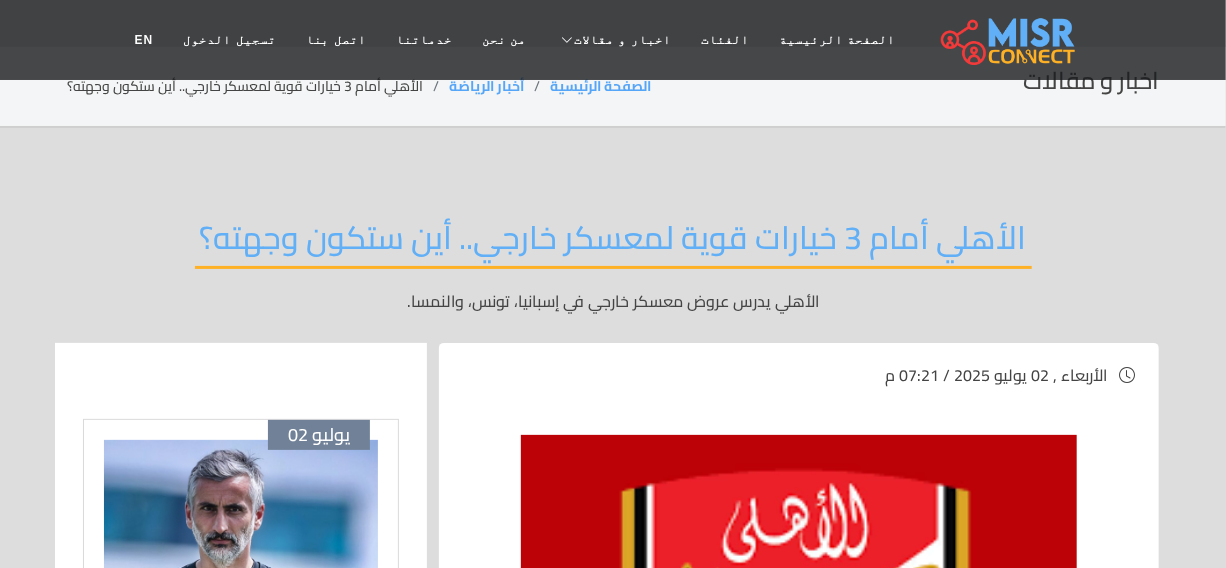 scroll, scrollTop: 0, scrollLeft: 0, axis: both 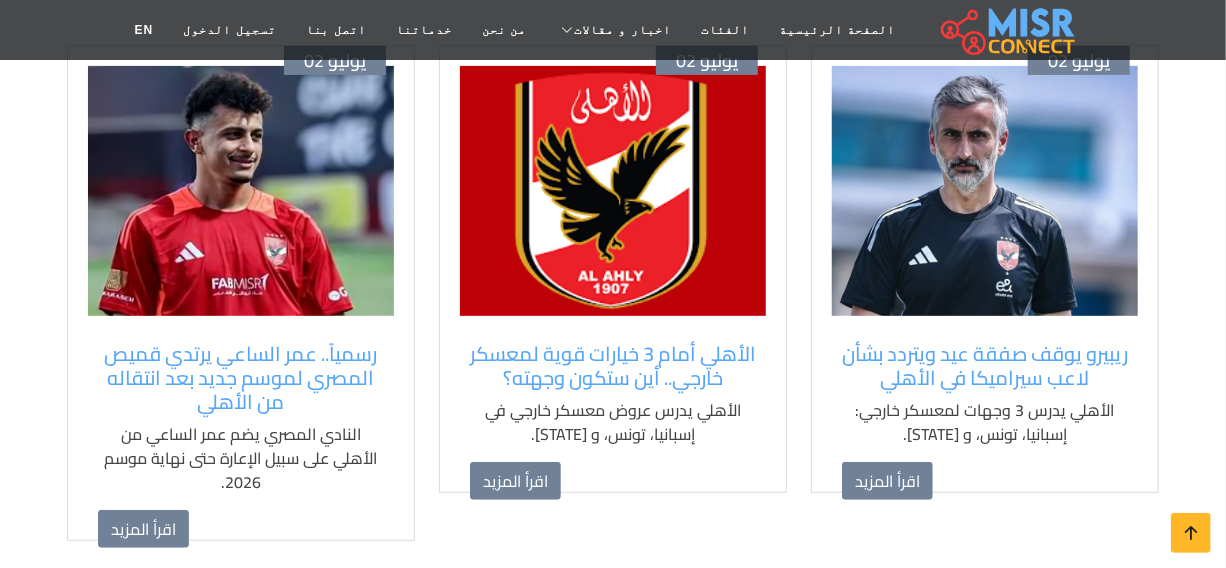 click at bounding box center [985, 191] 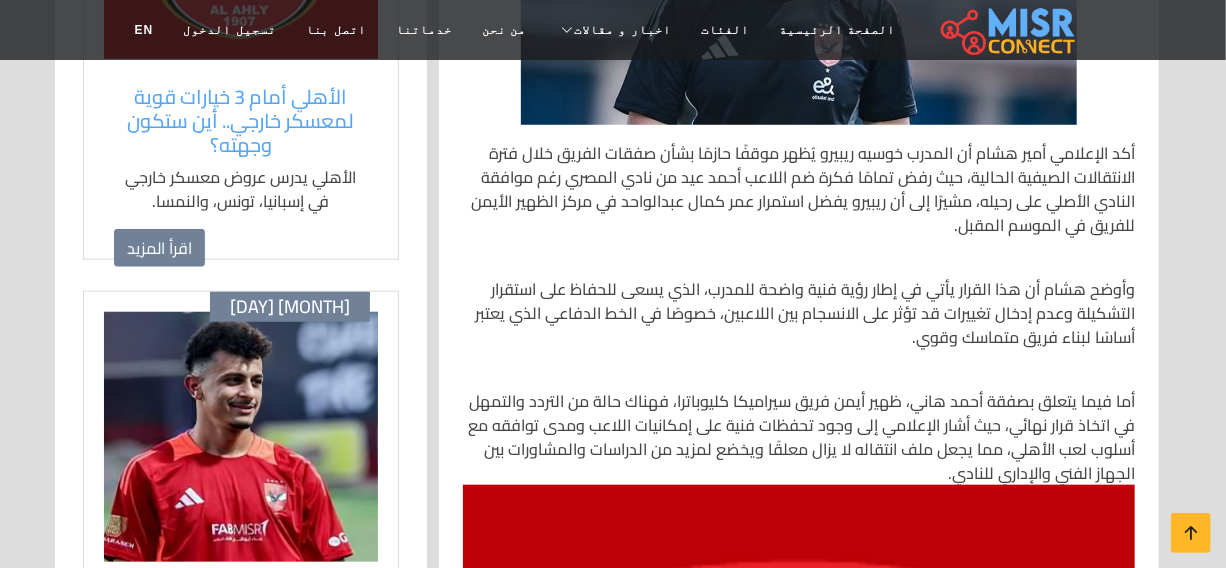 scroll, scrollTop: 727, scrollLeft: 0, axis: vertical 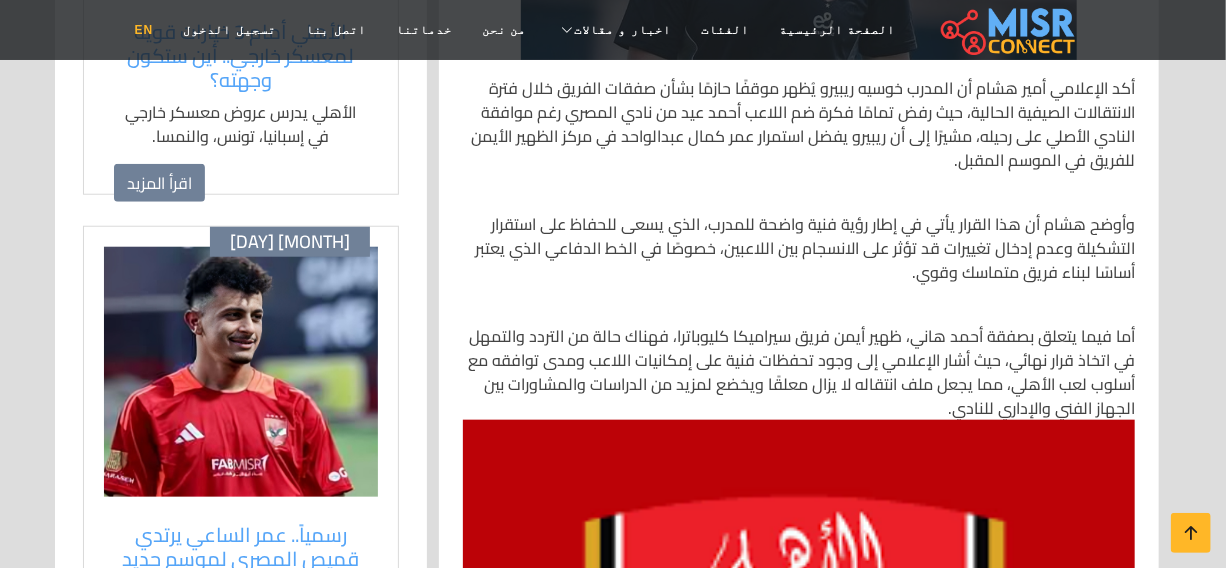 click on "EN" at bounding box center [144, 30] 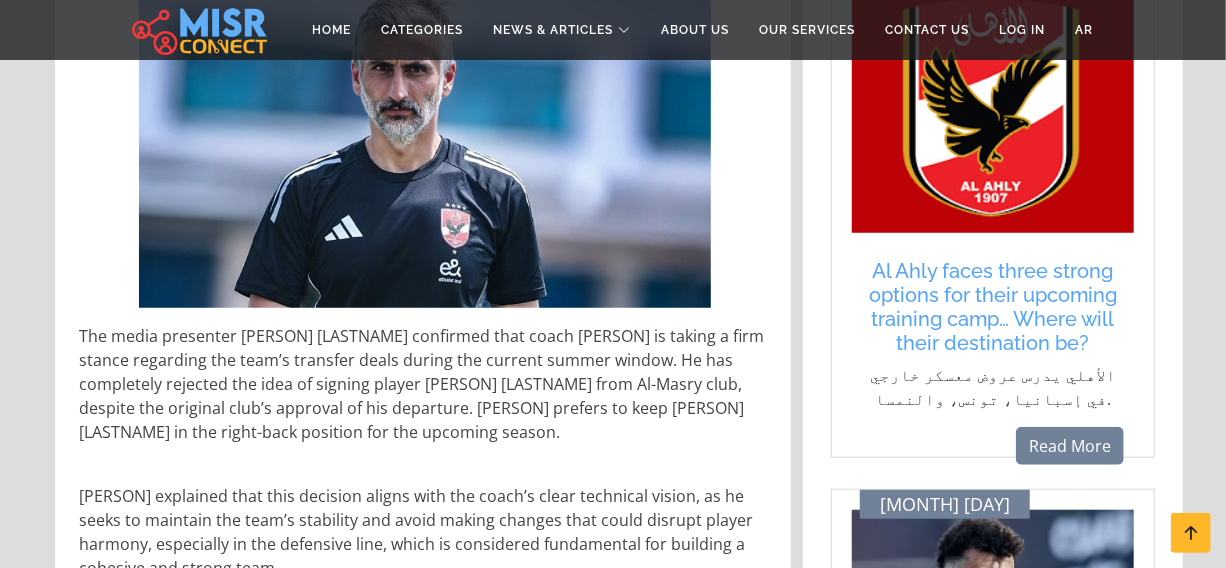 scroll, scrollTop: 636, scrollLeft: 0, axis: vertical 